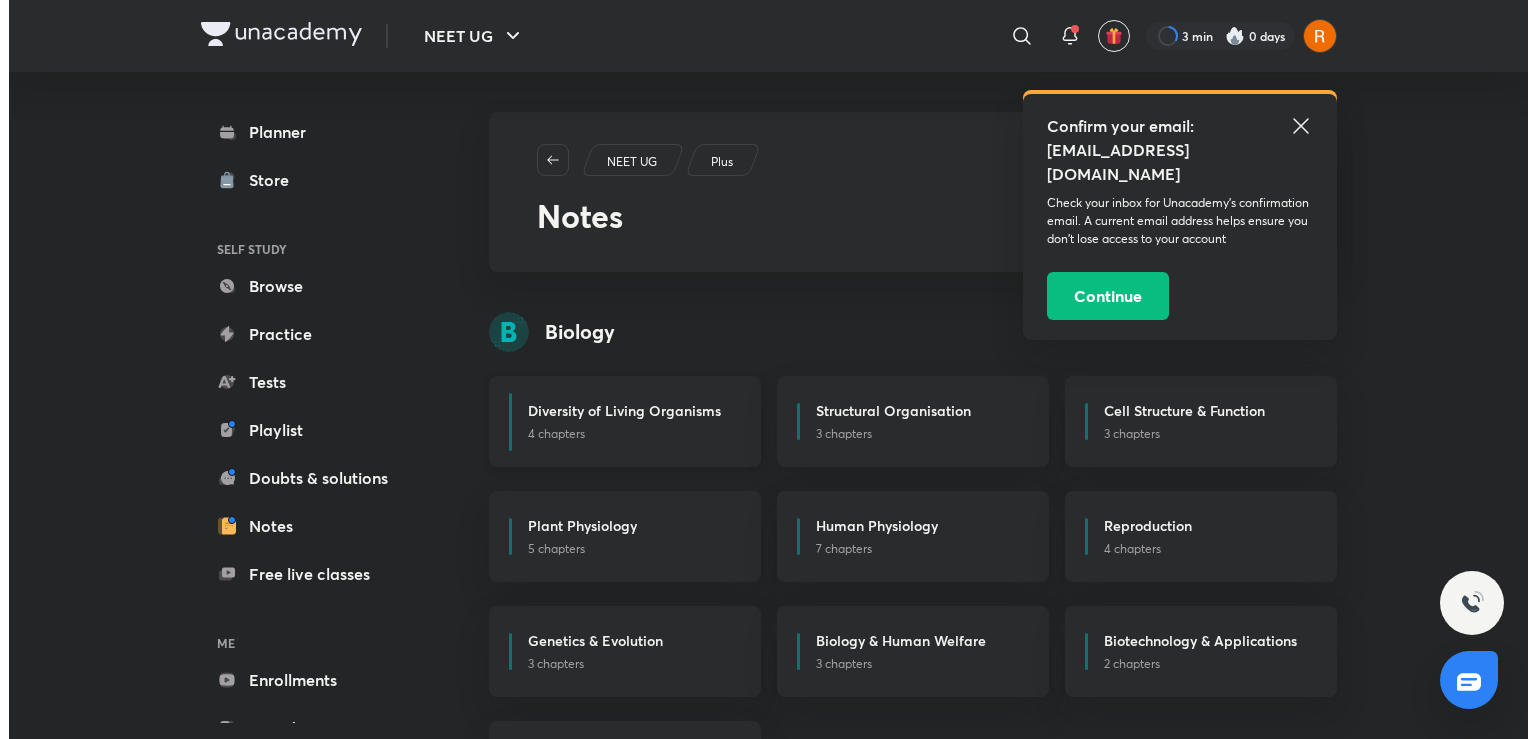 scroll, scrollTop: 0, scrollLeft: 0, axis: both 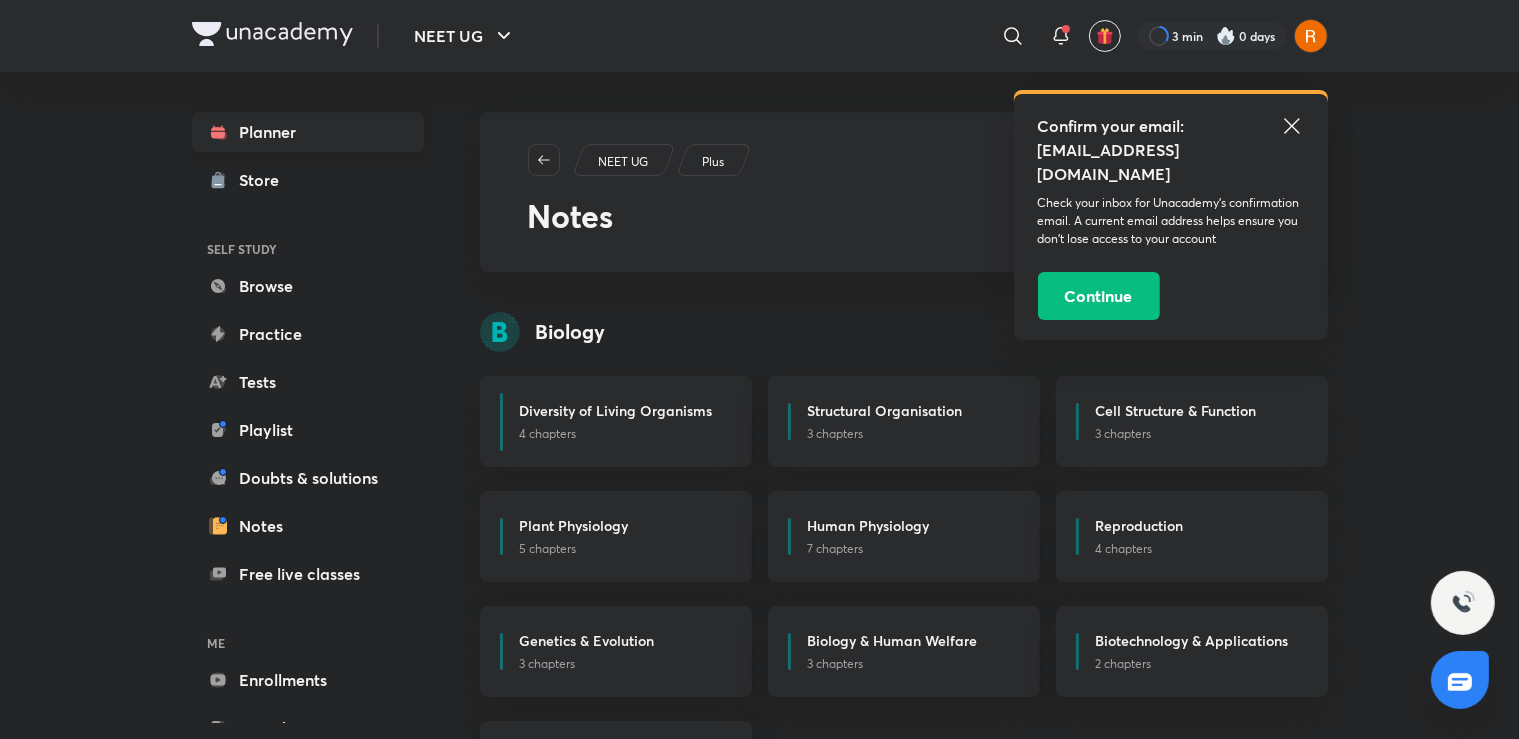 click on "Planner" at bounding box center [308, 132] 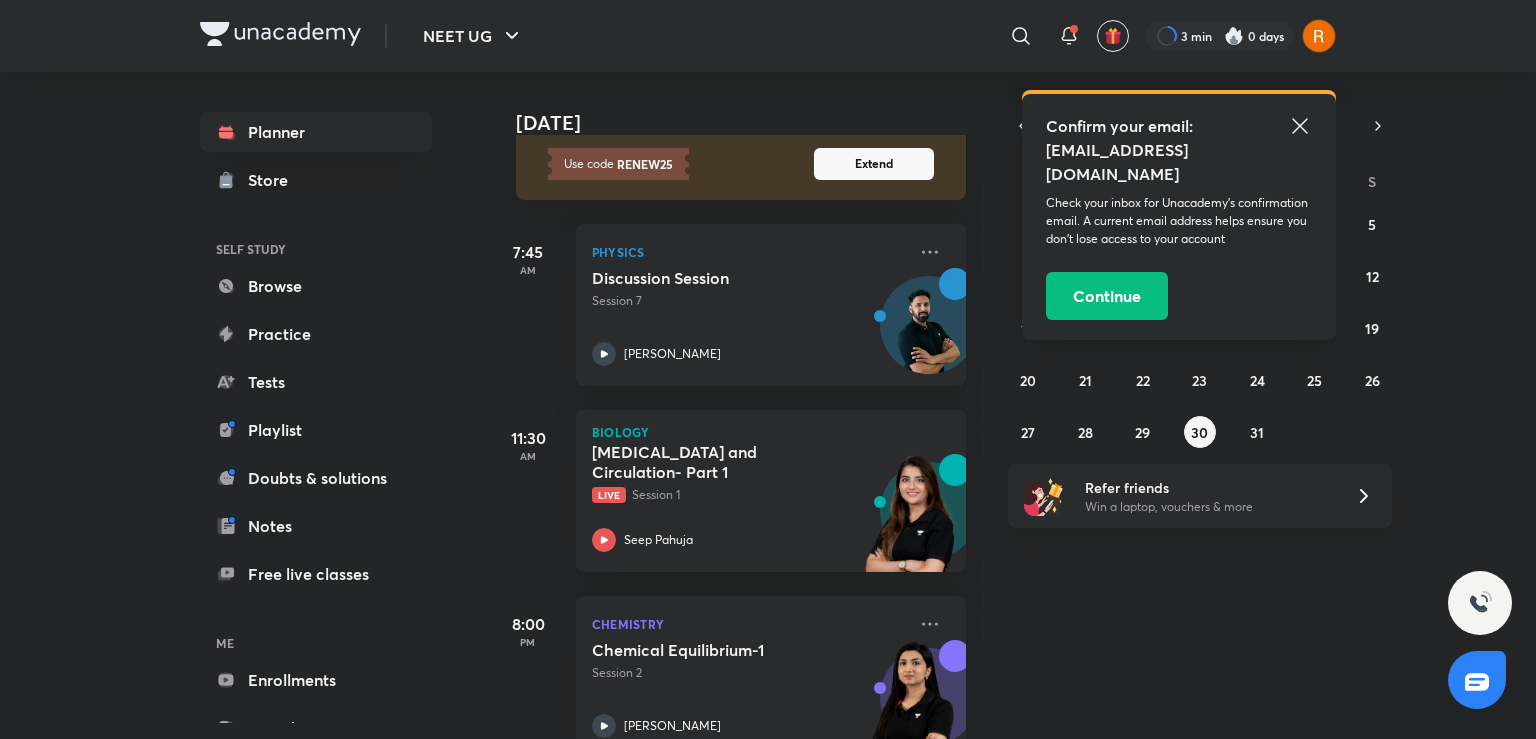 scroll, scrollTop: 264, scrollLeft: 0, axis: vertical 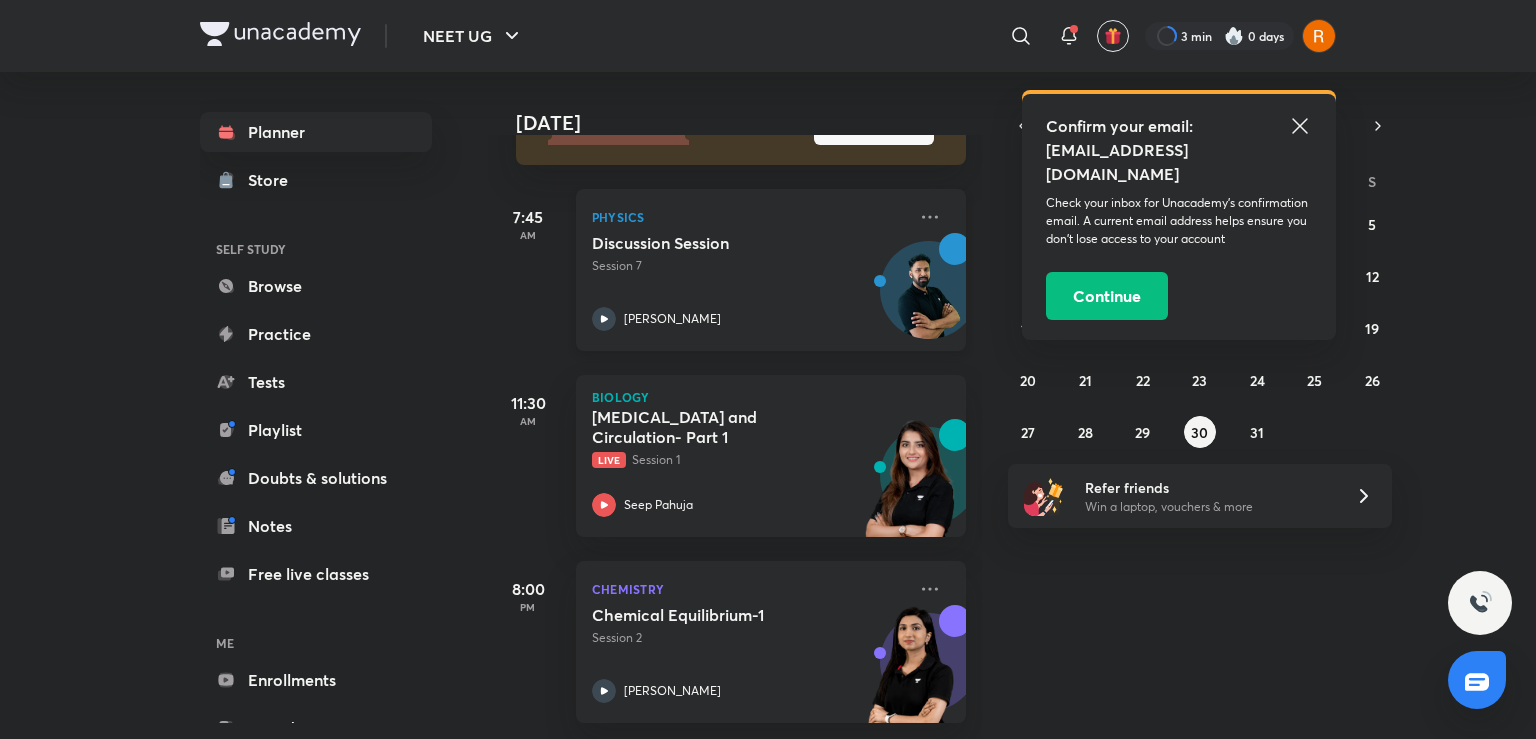 click on "Physics" at bounding box center [749, 217] 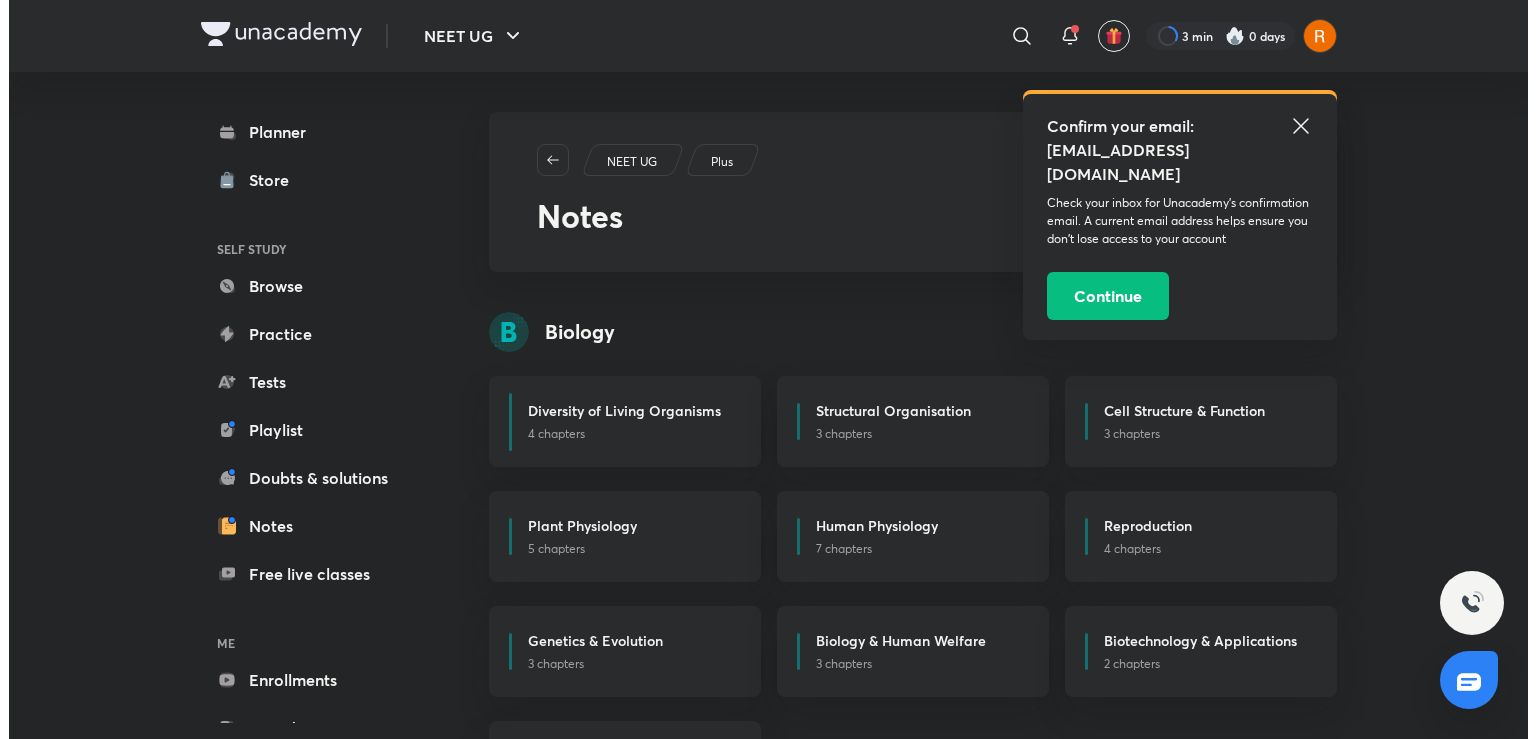 scroll, scrollTop: 0, scrollLeft: 0, axis: both 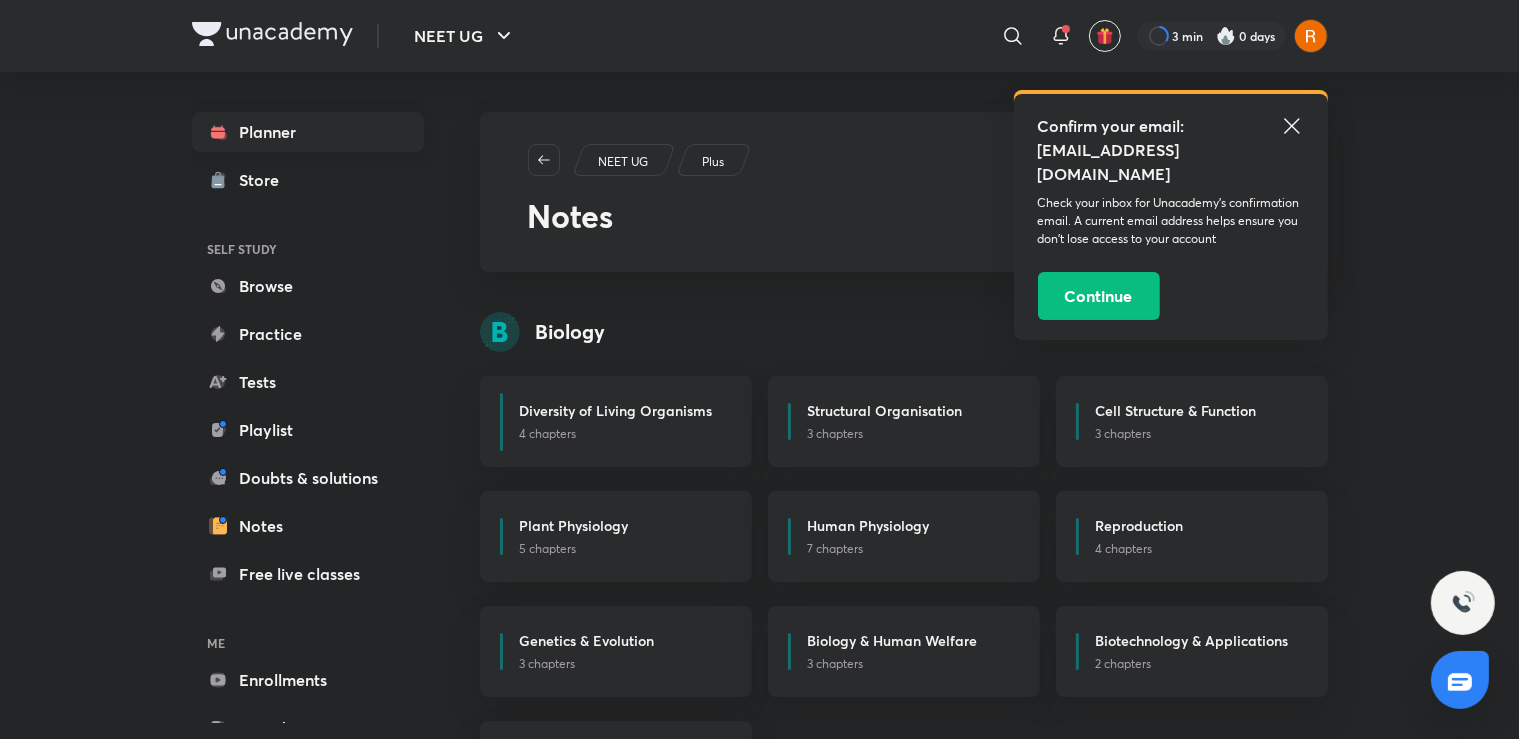 click on "Planner" at bounding box center [308, 132] 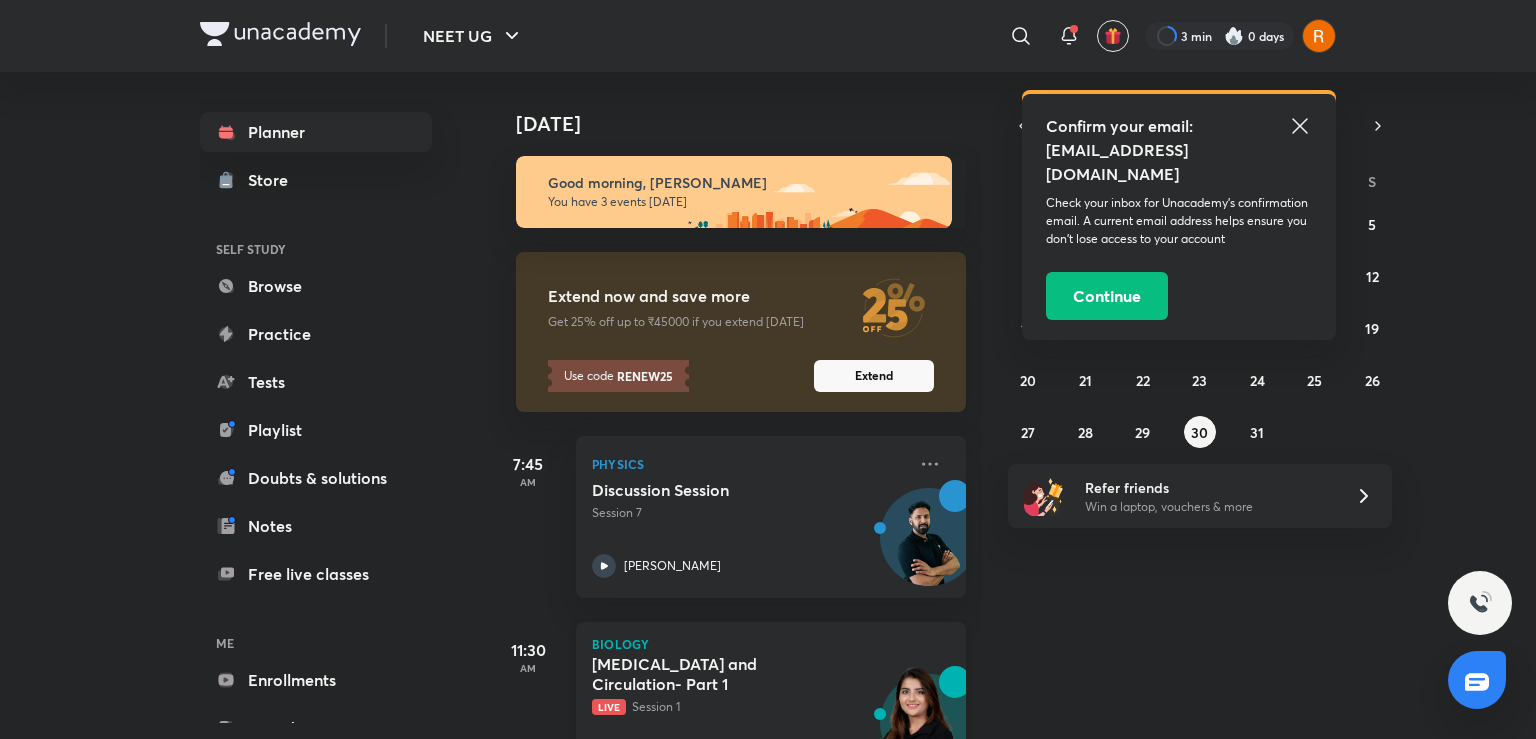 click on "Body Fluids and Circulation- Part 1" at bounding box center (716, 674) 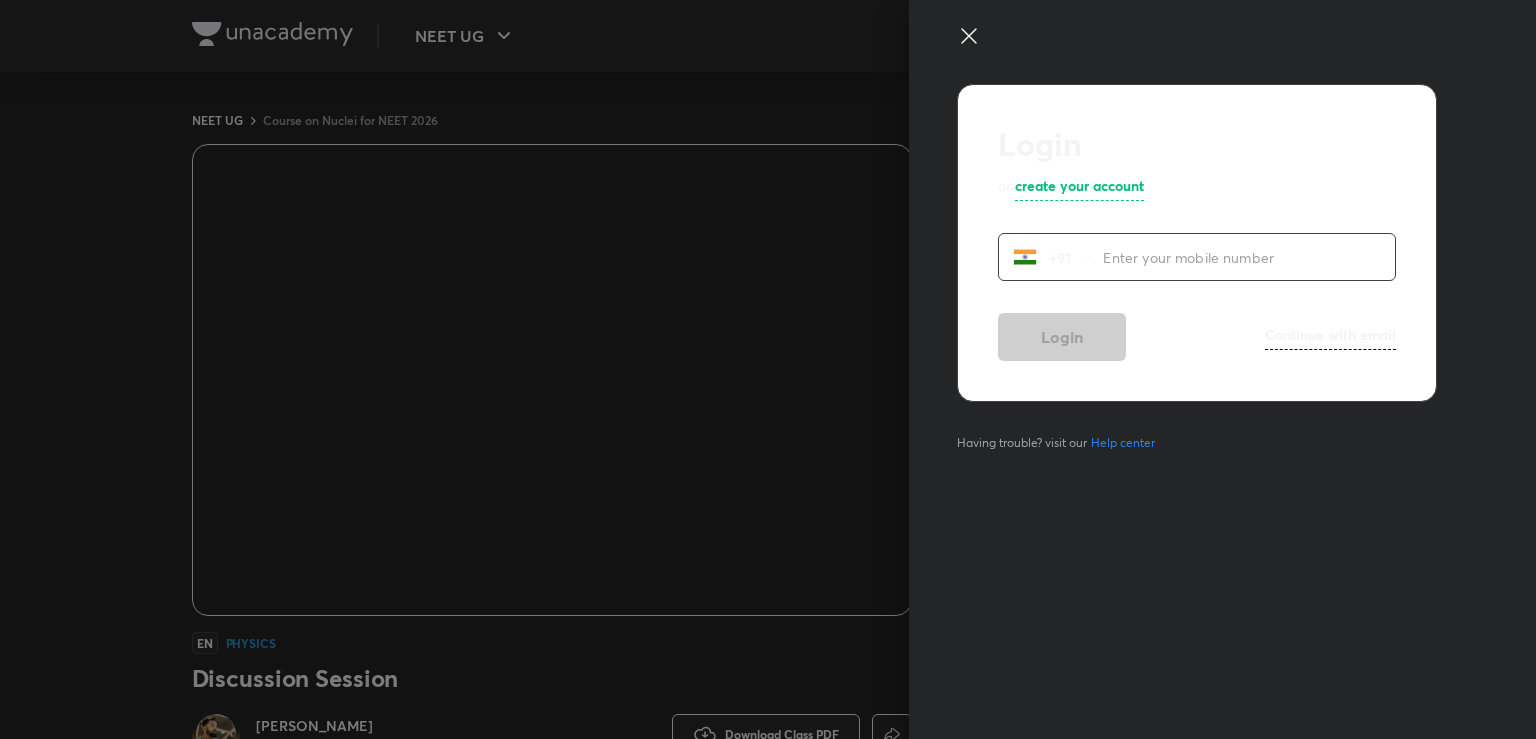 scroll, scrollTop: 0, scrollLeft: 0, axis: both 